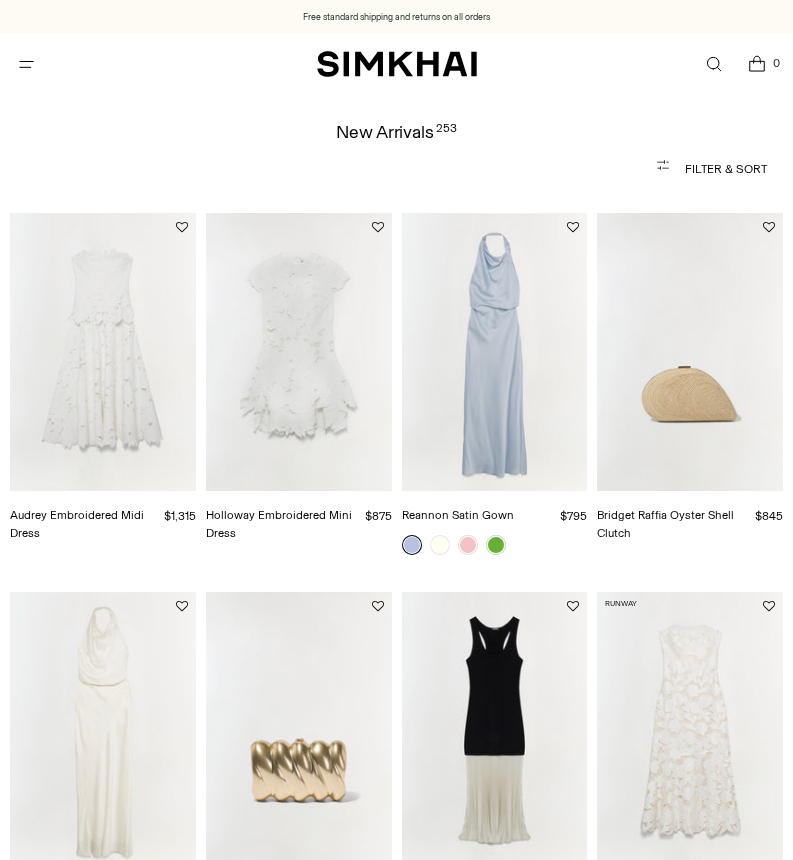 scroll, scrollTop: 0, scrollLeft: 0, axis: both 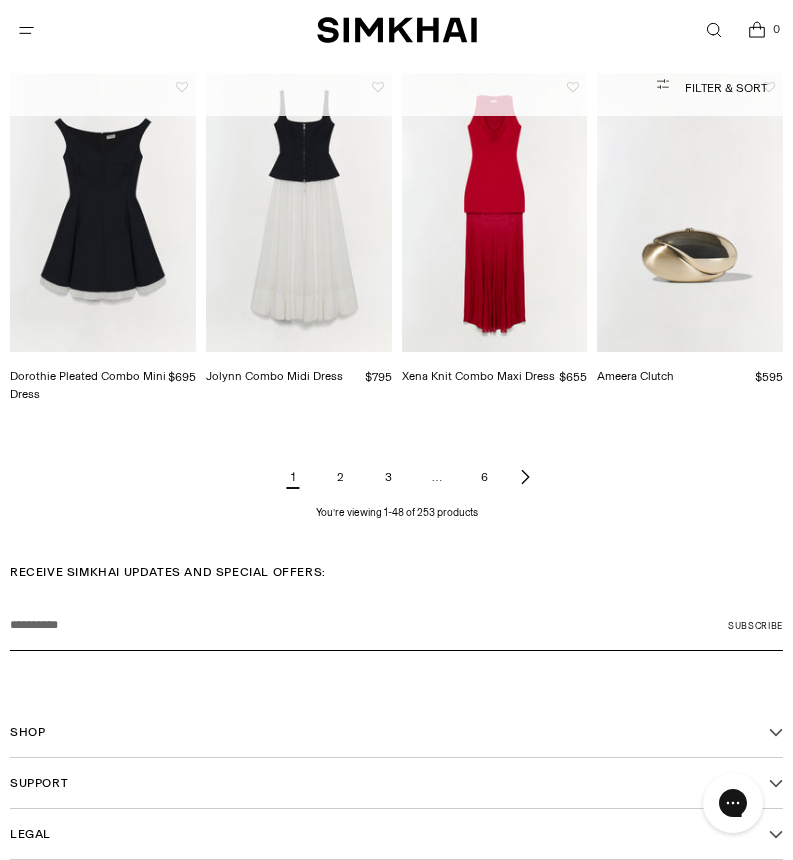 click 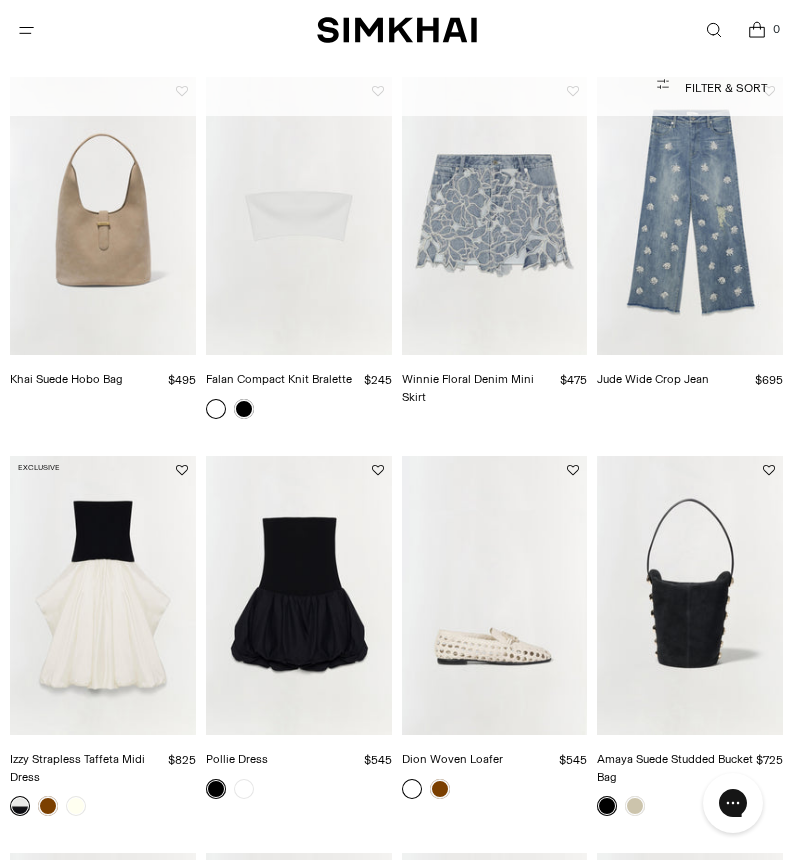 scroll, scrollTop: 0, scrollLeft: 0, axis: both 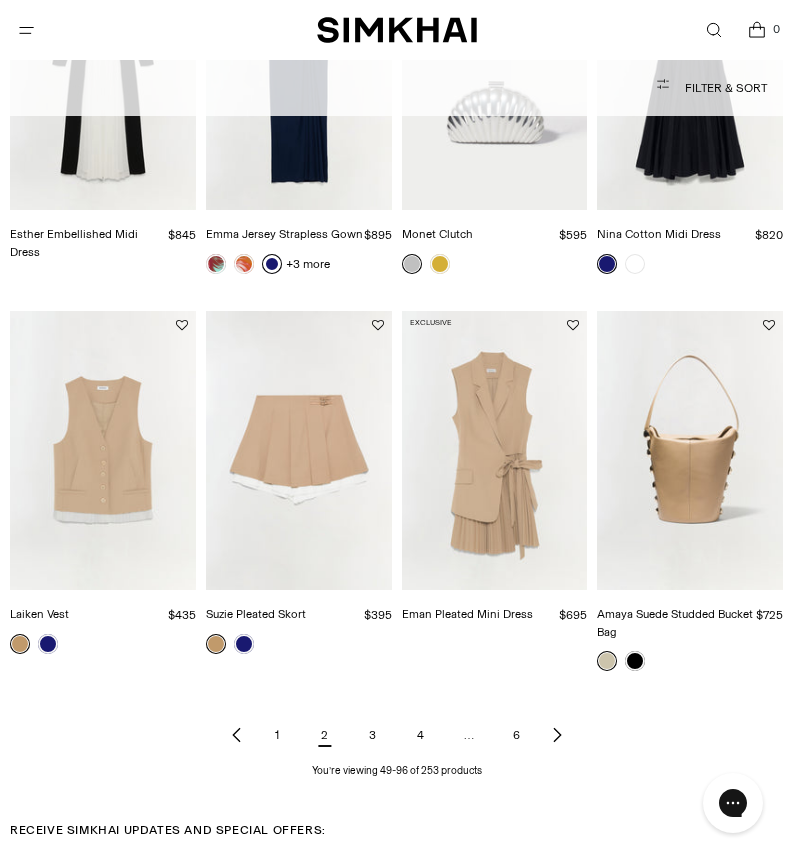 click at bounding box center [557, 735] 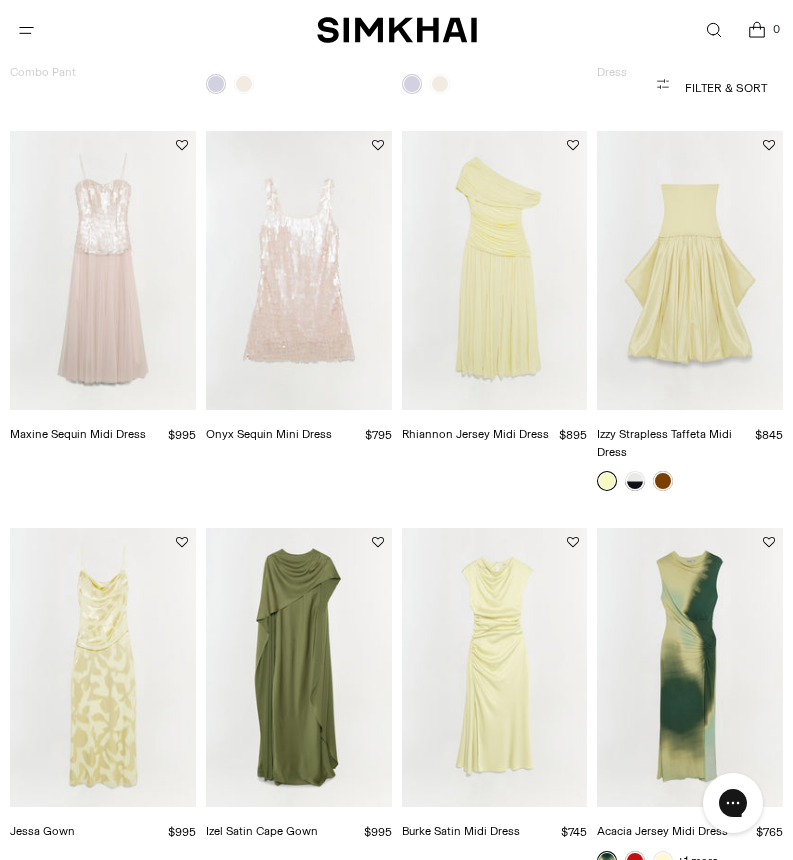 scroll, scrollTop: 0, scrollLeft: 0, axis: both 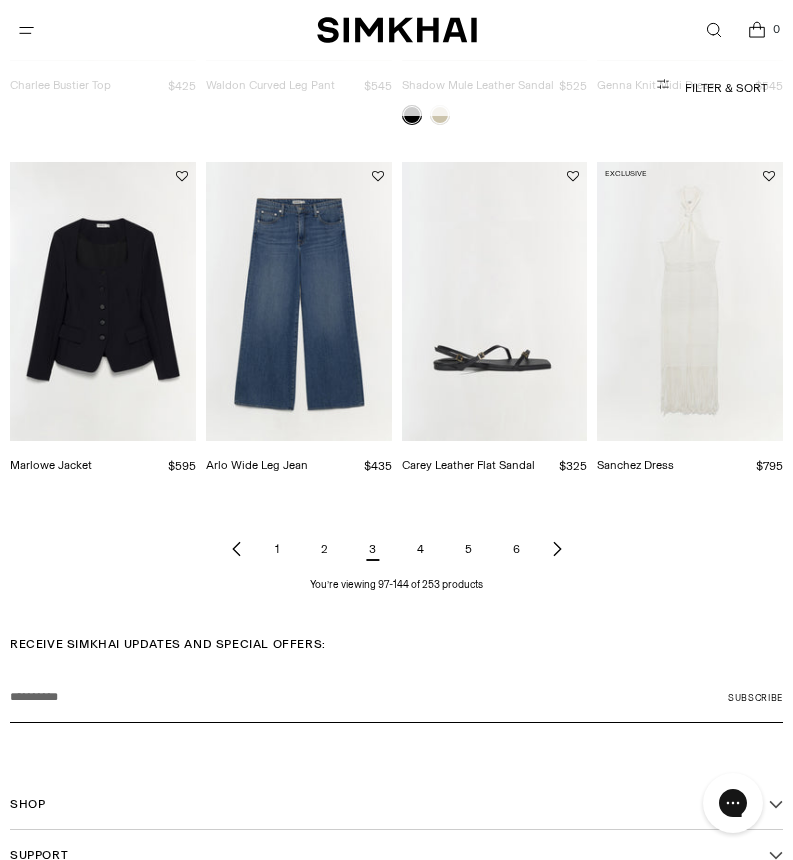 click 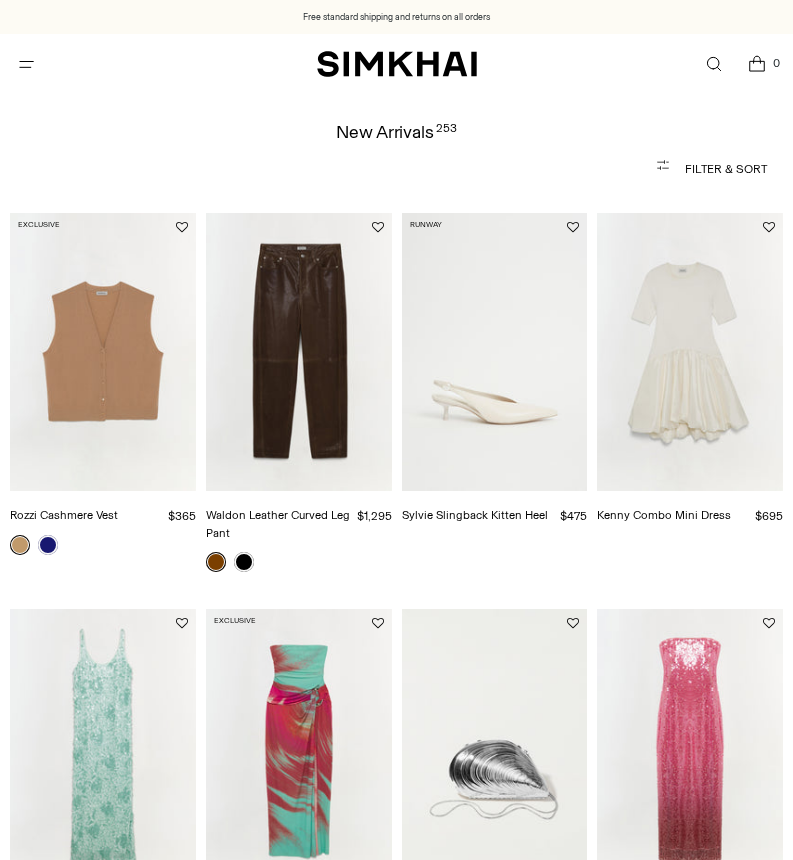 scroll, scrollTop: 0, scrollLeft: 0, axis: both 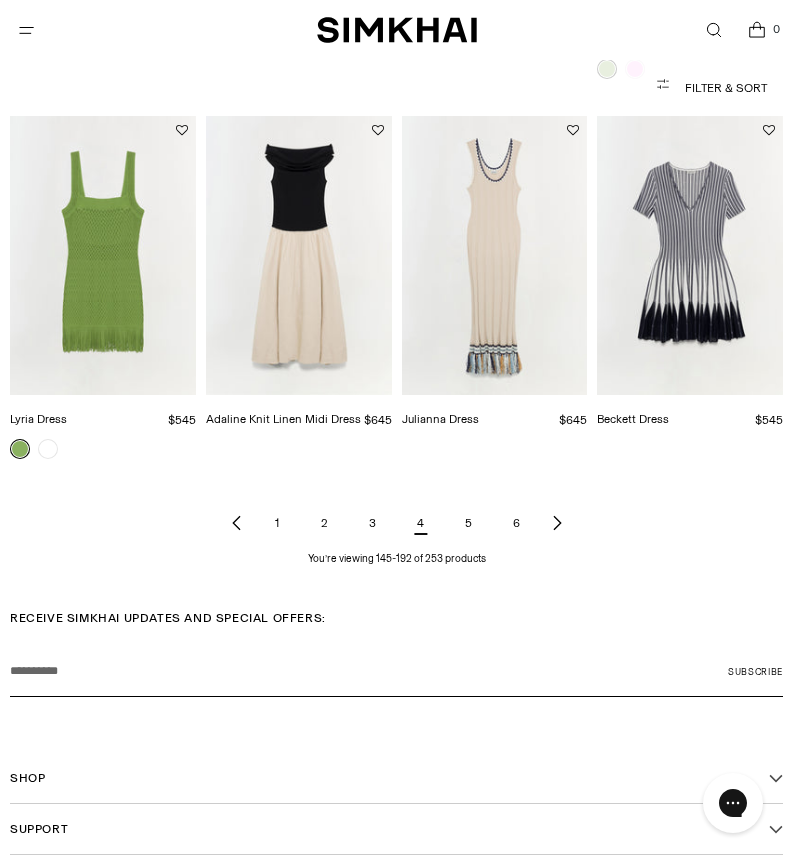 click 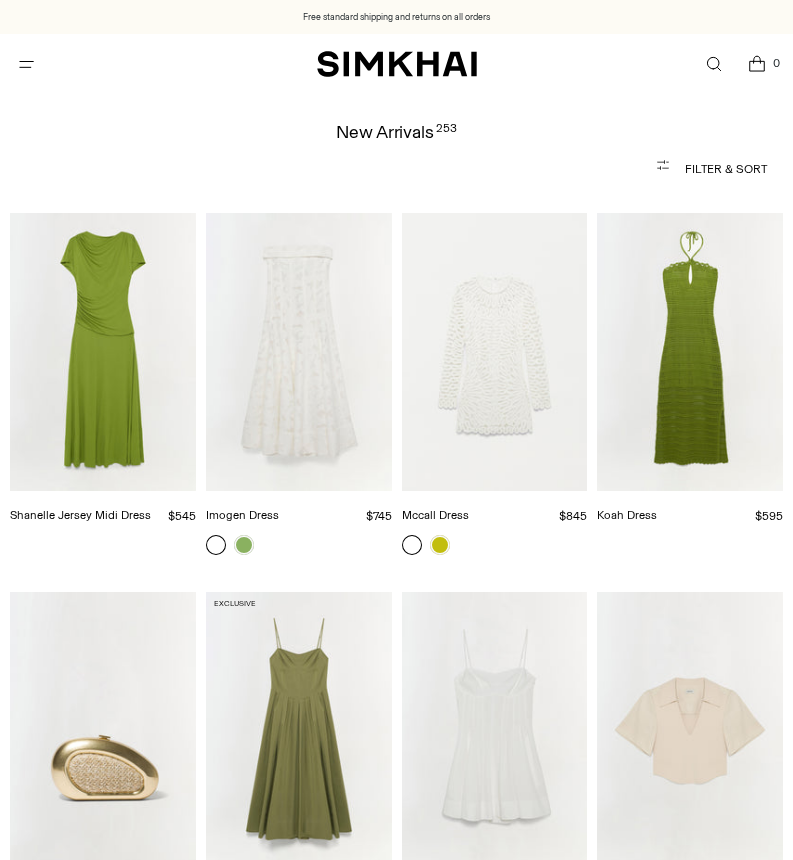scroll, scrollTop: 0, scrollLeft: 0, axis: both 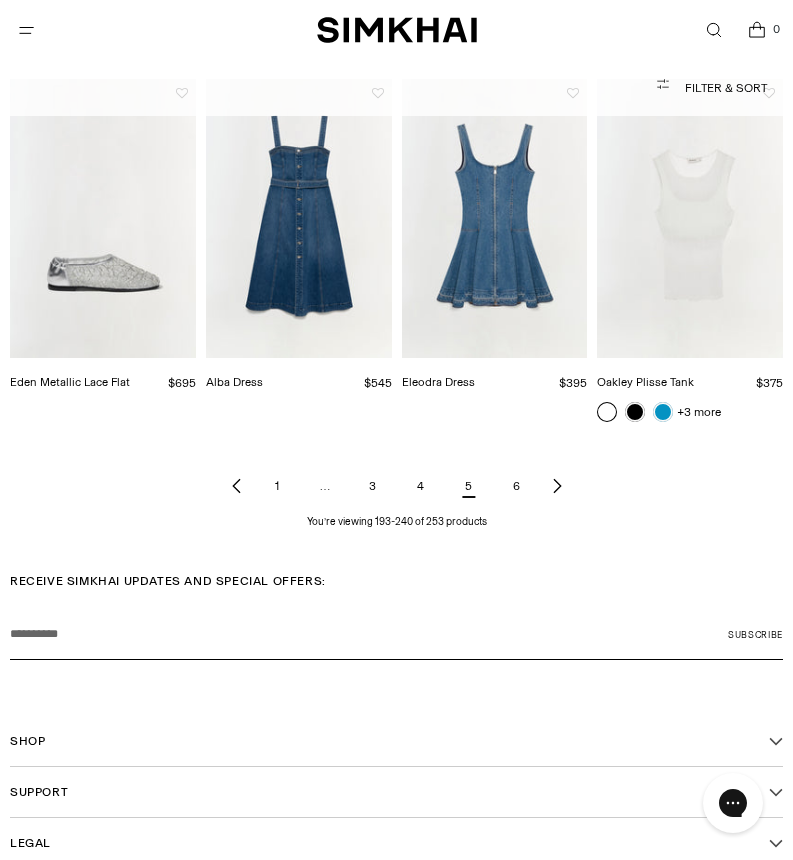 click 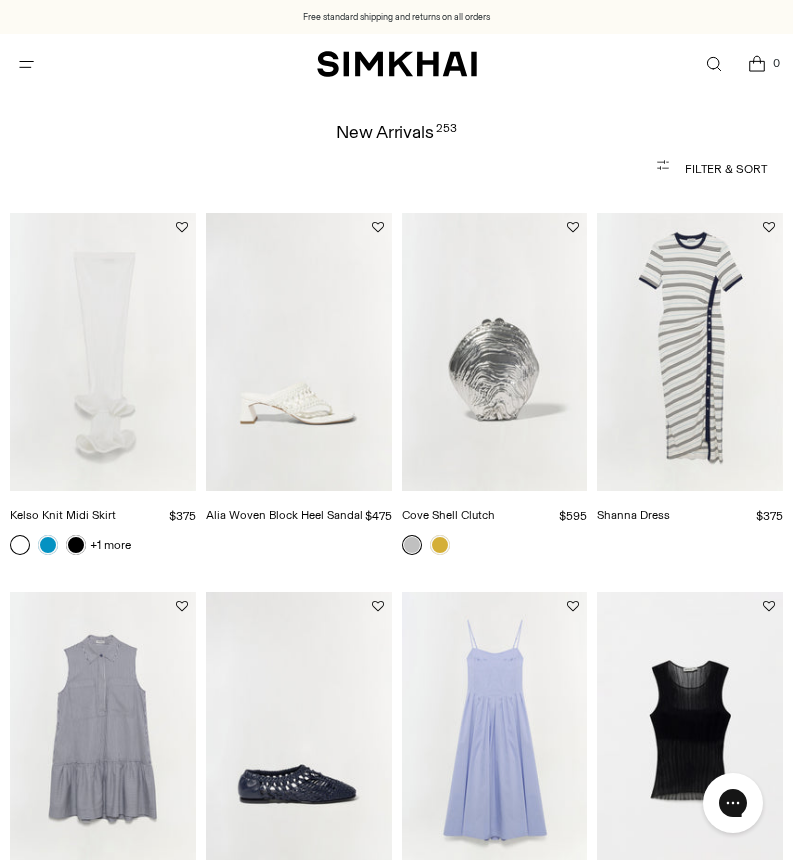 scroll, scrollTop: 0, scrollLeft: 0, axis: both 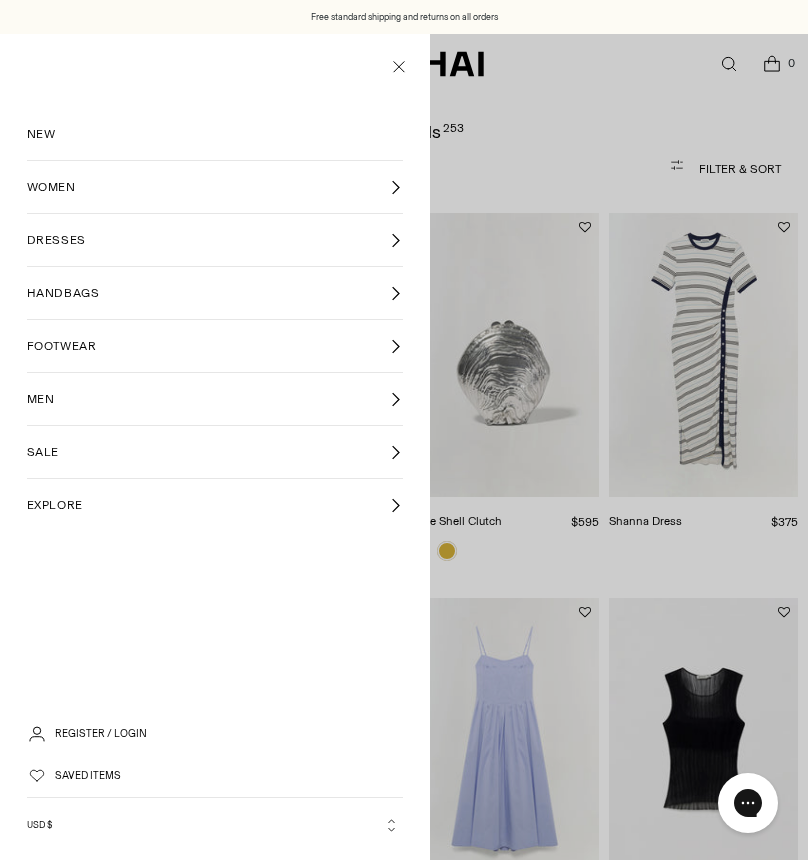 click at bounding box center (404, 464) 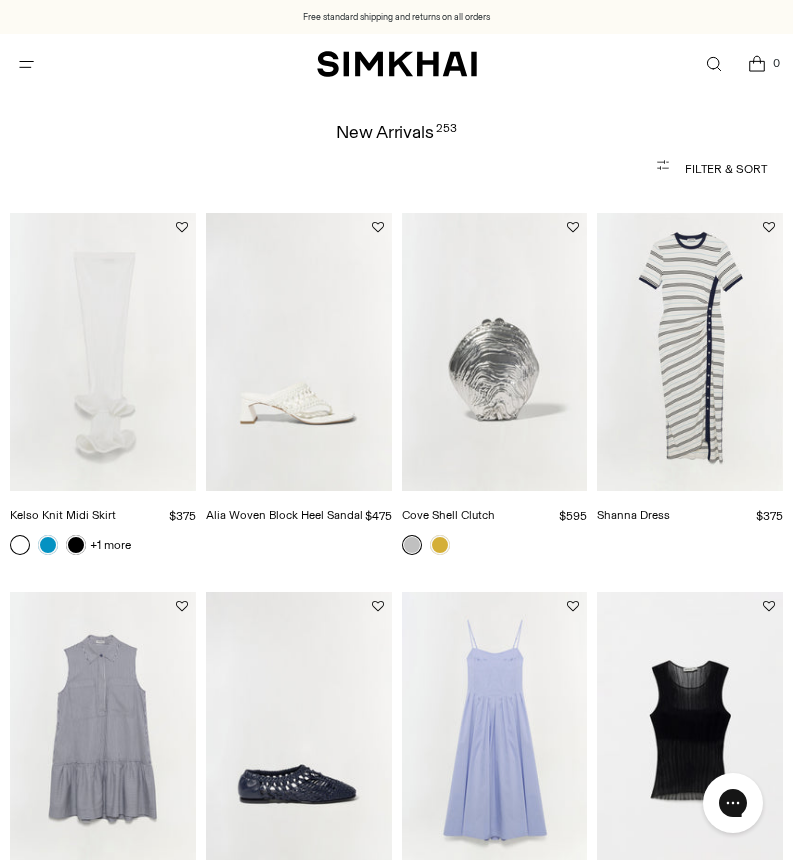 click at bounding box center [26, 64] 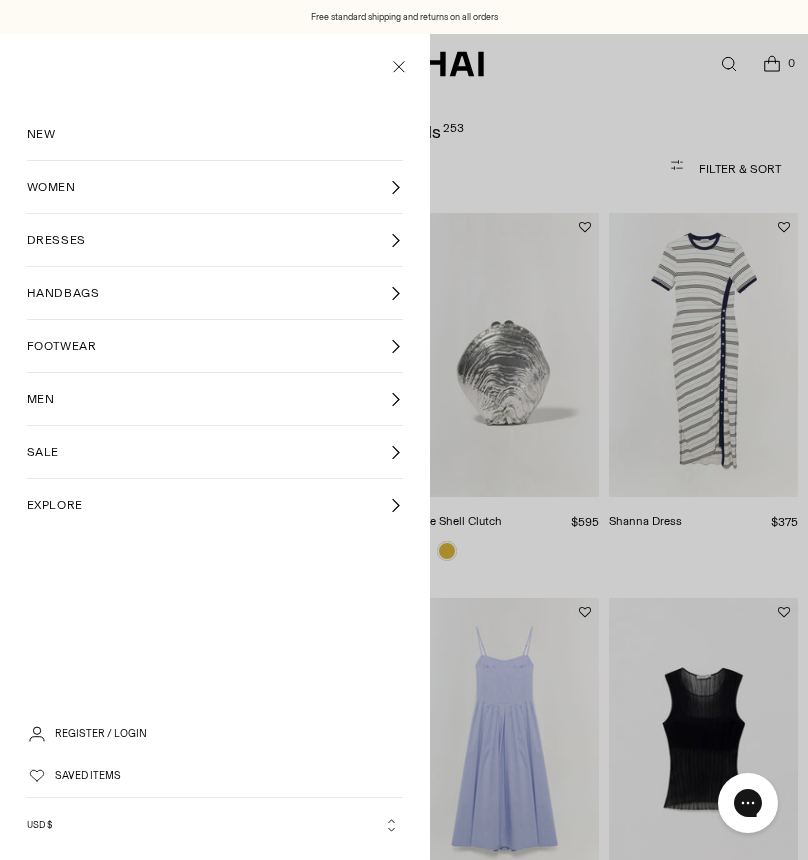 click on "DRESSES" at bounding box center (215, 240) 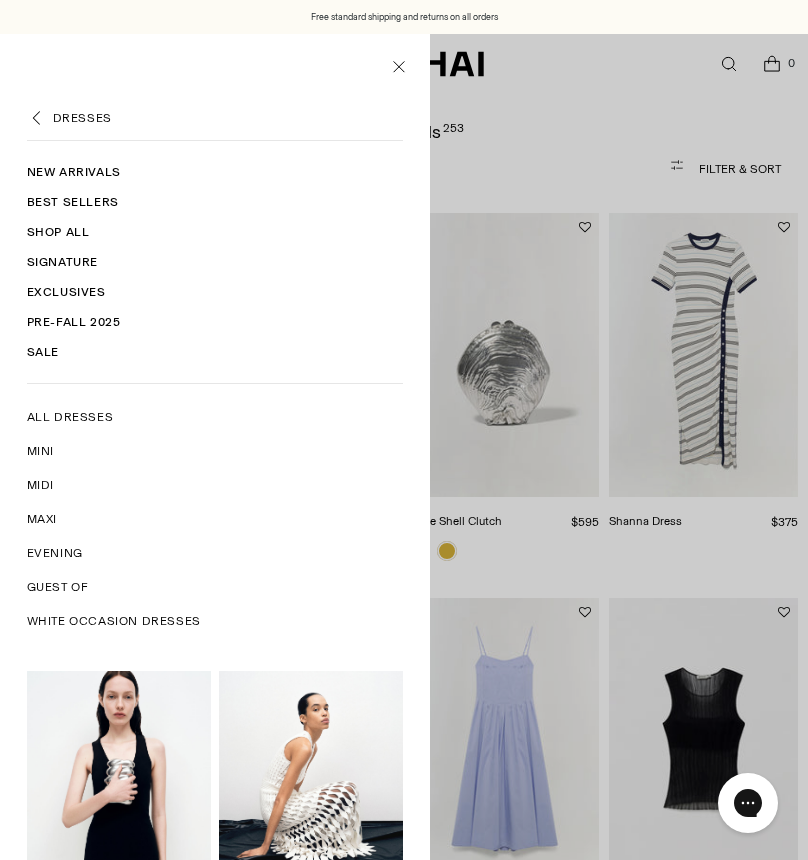 click on "Shop All" at bounding box center (215, 232) 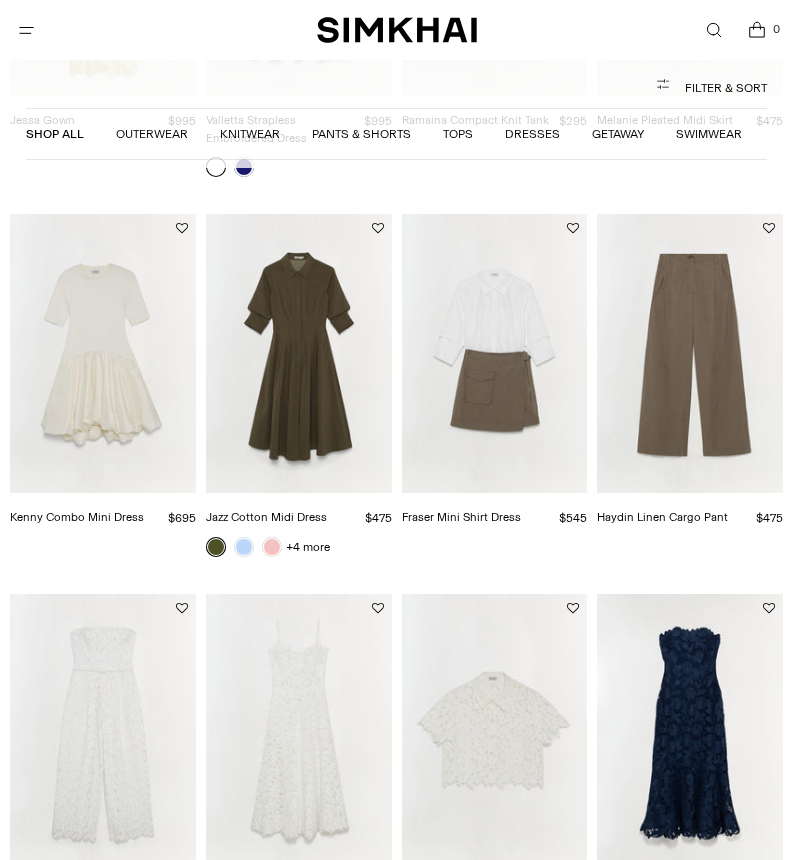 scroll, scrollTop: 2453, scrollLeft: 0, axis: vertical 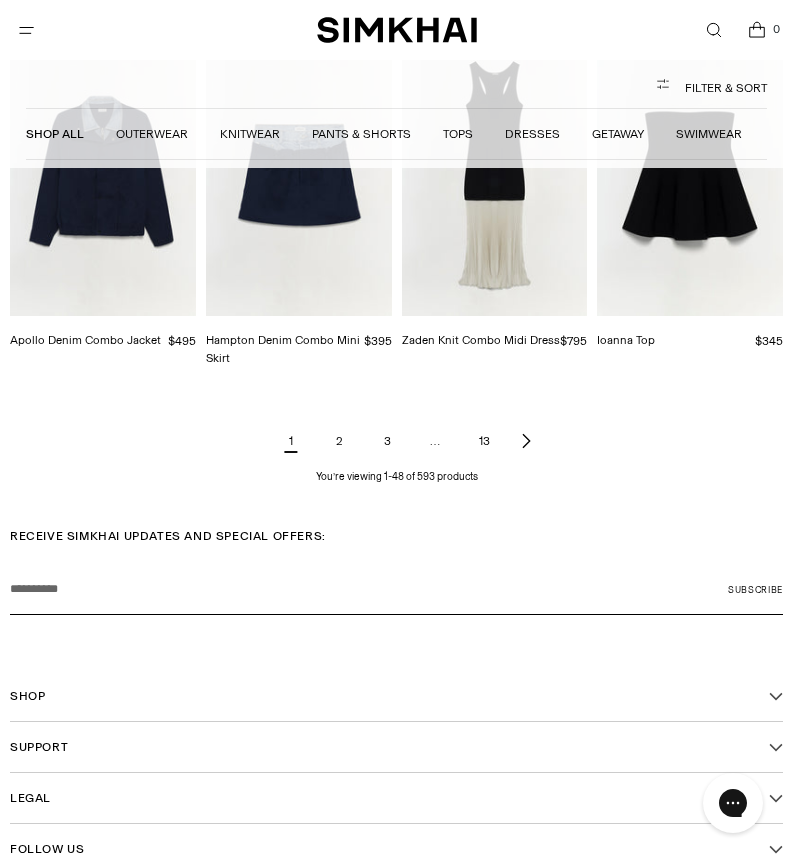 click at bounding box center (526, 441) 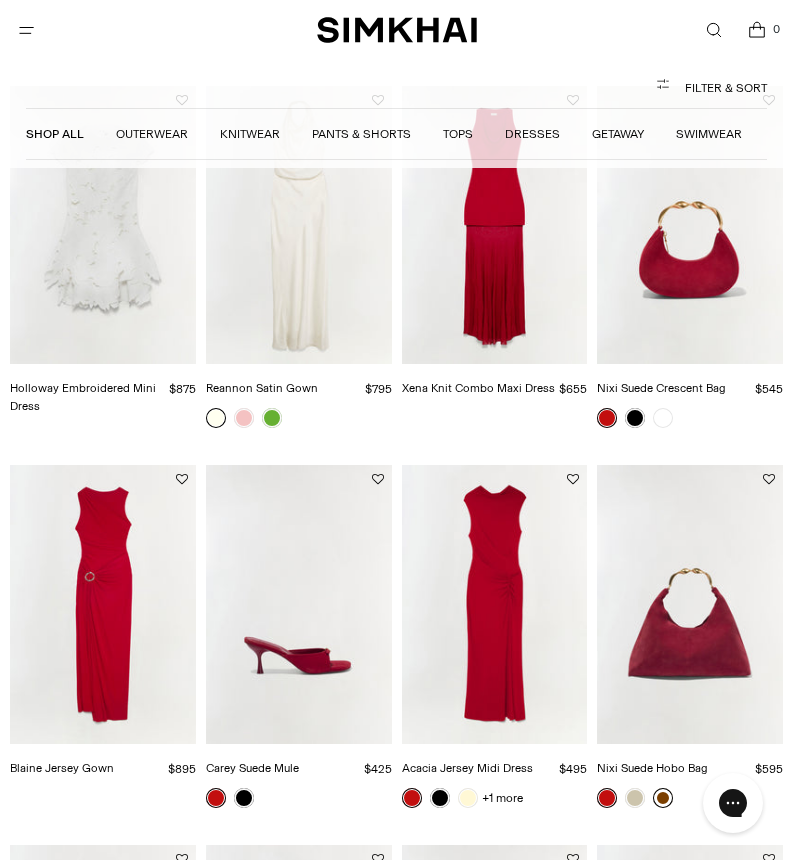 scroll, scrollTop: 0, scrollLeft: 0, axis: both 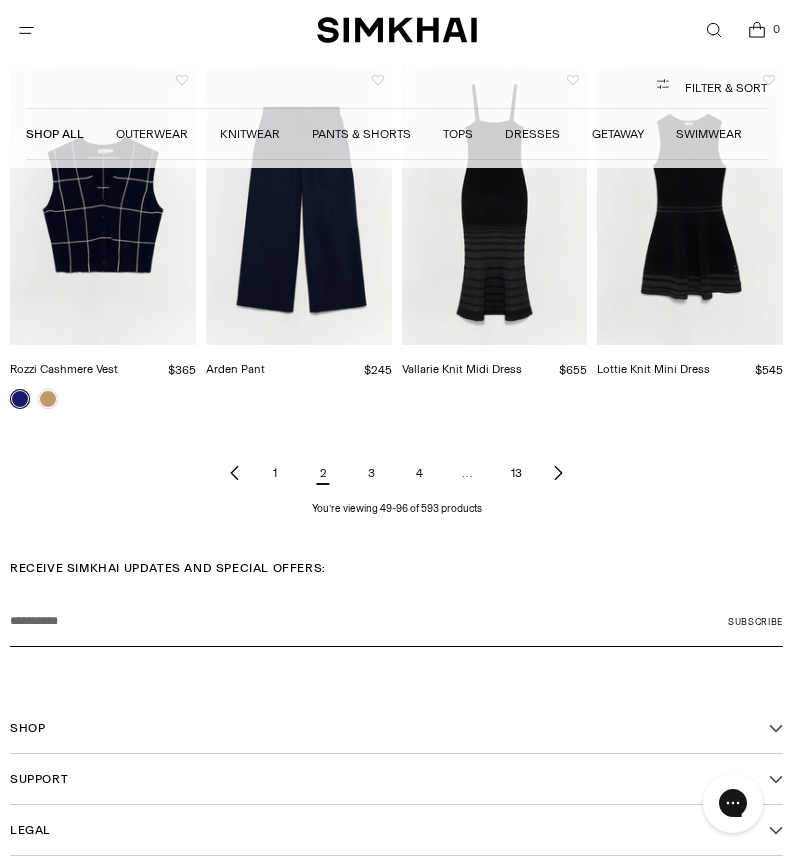click 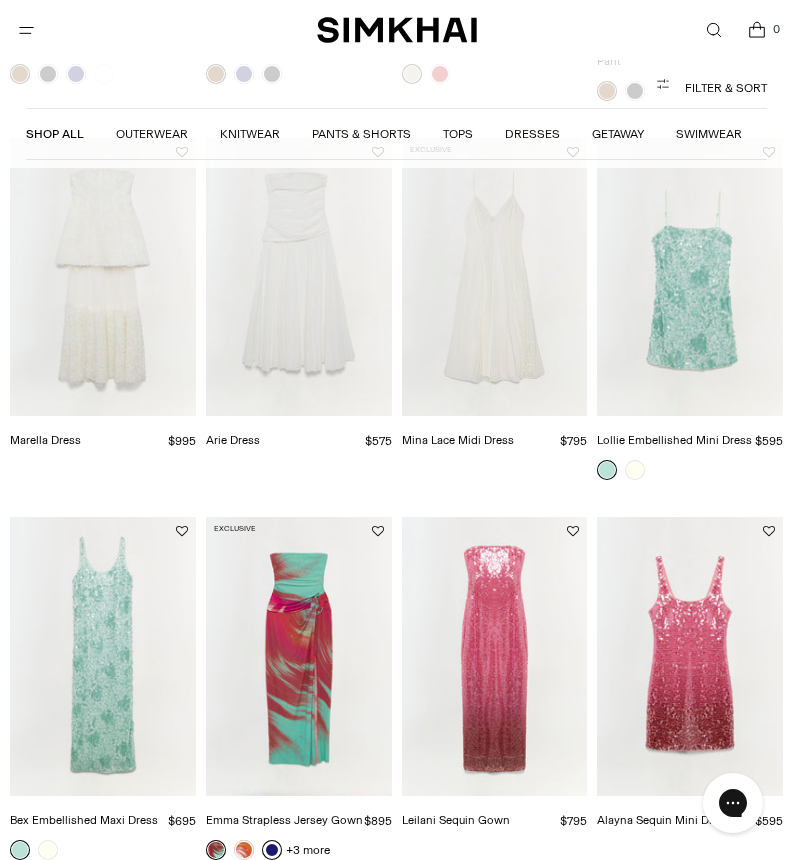 scroll, scrollTop: 0, scrollLeft: 0, axis: both 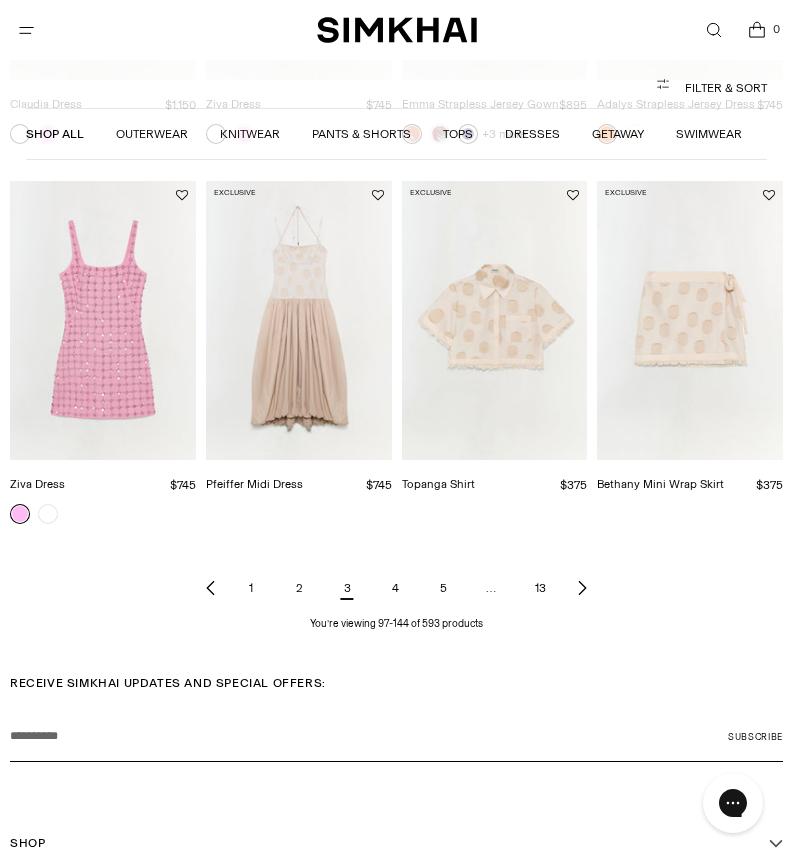 click at bounding box center [582, 588] 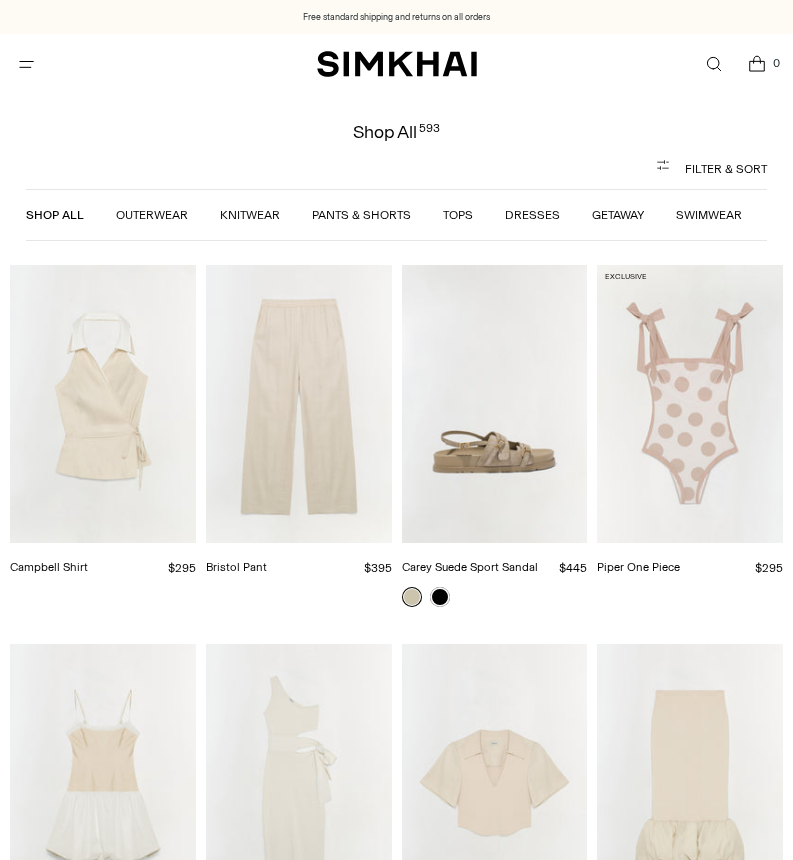 scroll, scrollTop: 0, scrollLeft: 0, axis: both 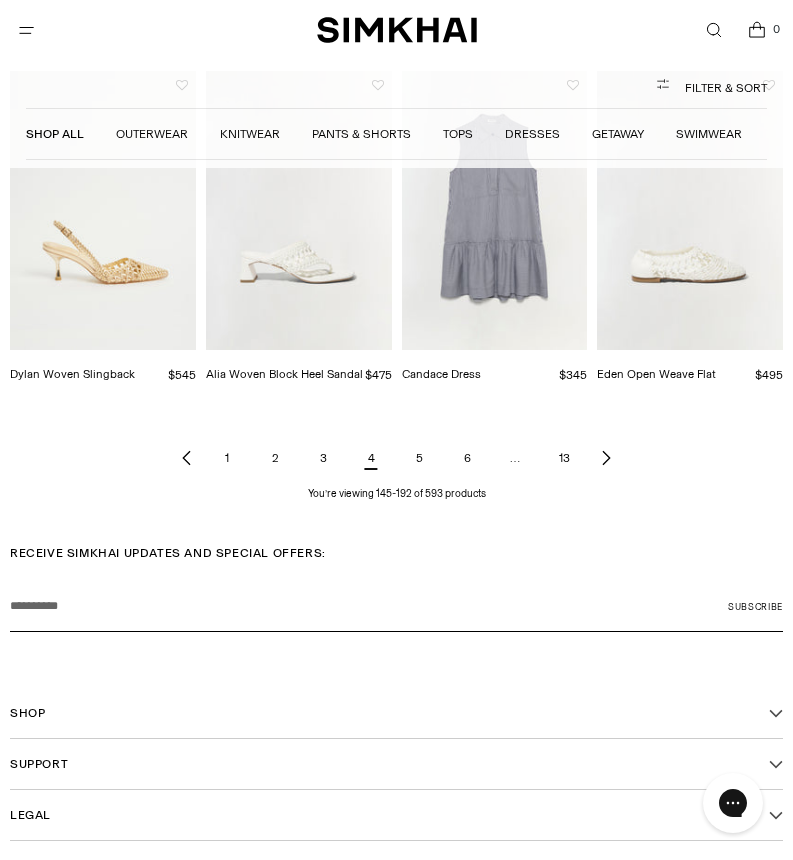 click 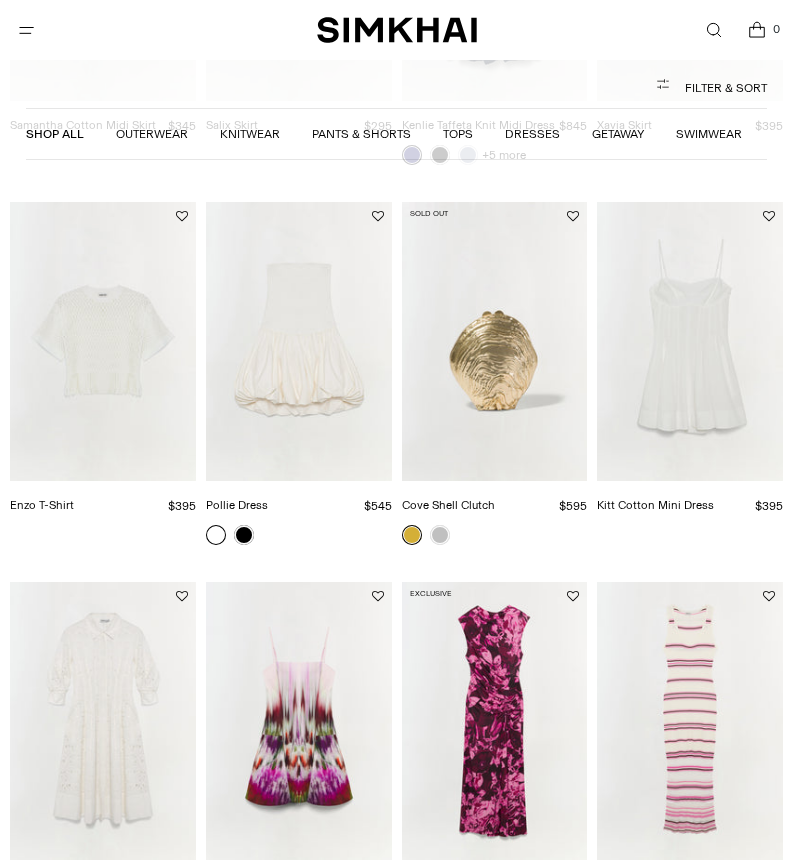 scroll, scrollTop: 1197, scrollLeft: 0, axis: vertical 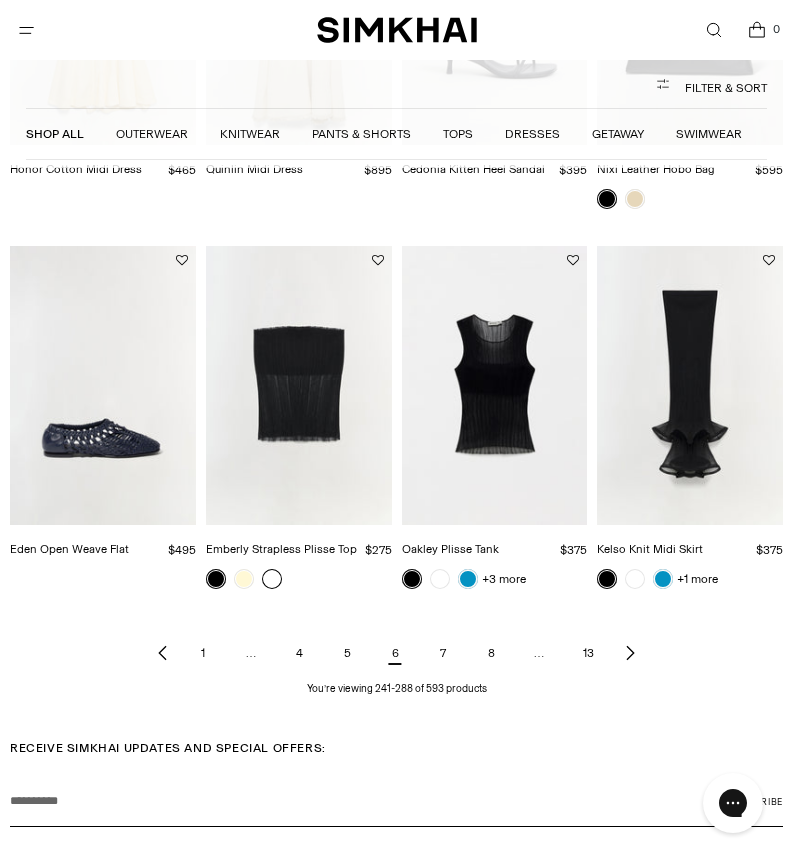 click at bounding box center (272, 579) 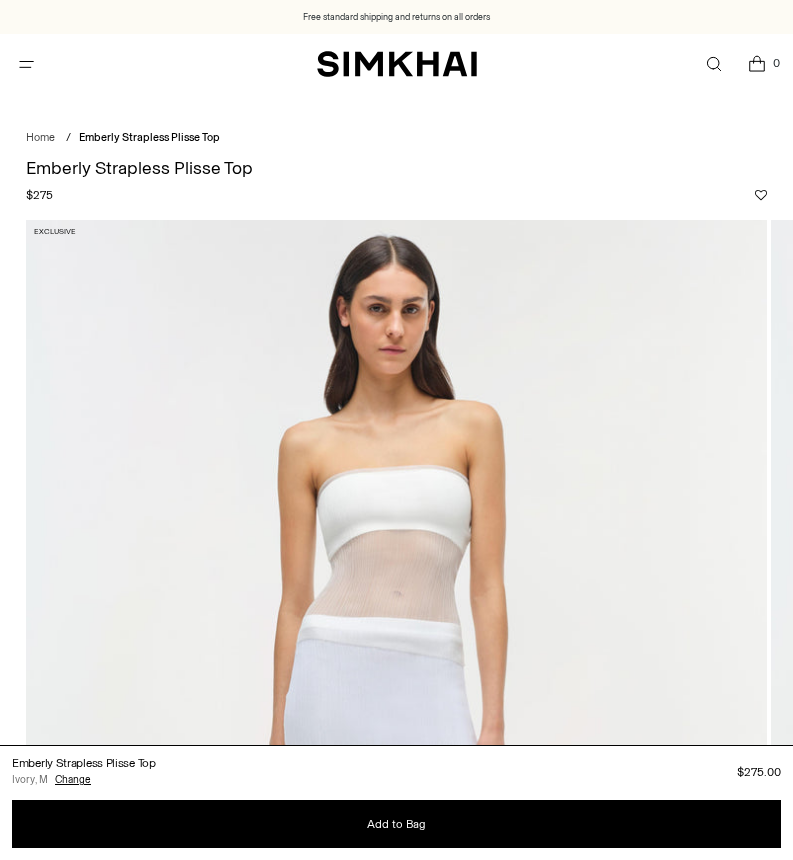 scroll, scrollTop: 0, scrollLeft: 0, axis: both 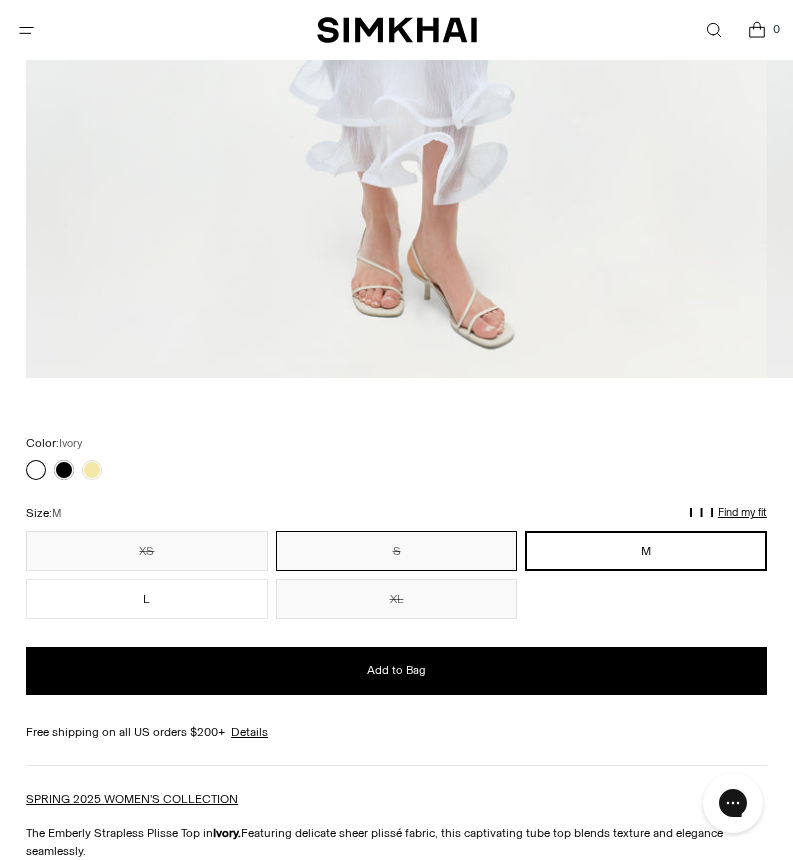 click on "S" at bounding box center (397, 551) 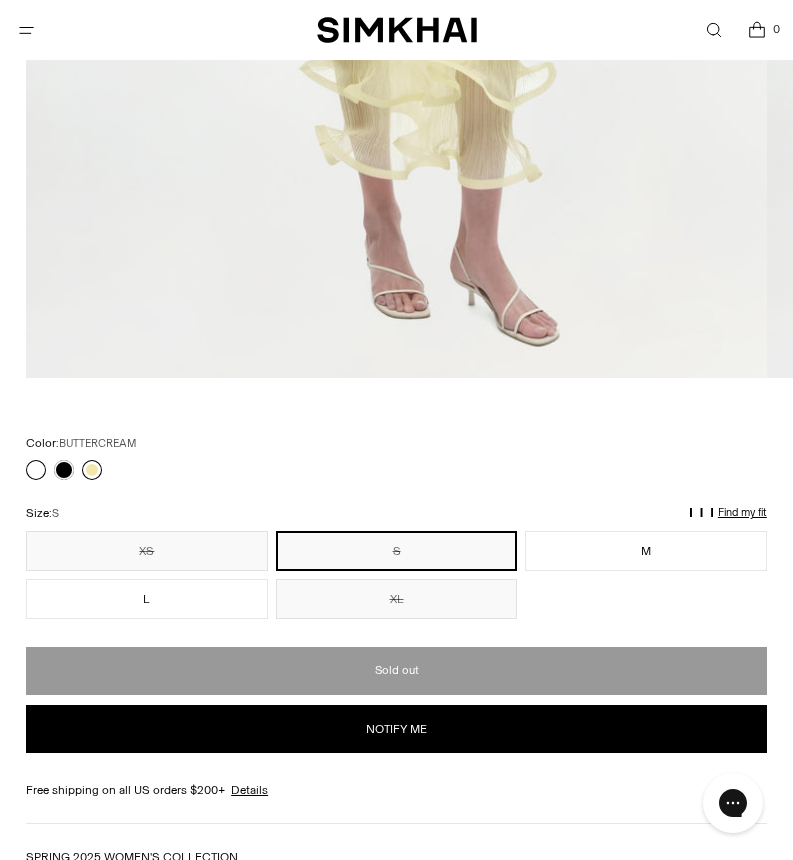 click at bounding box center [92, 470] 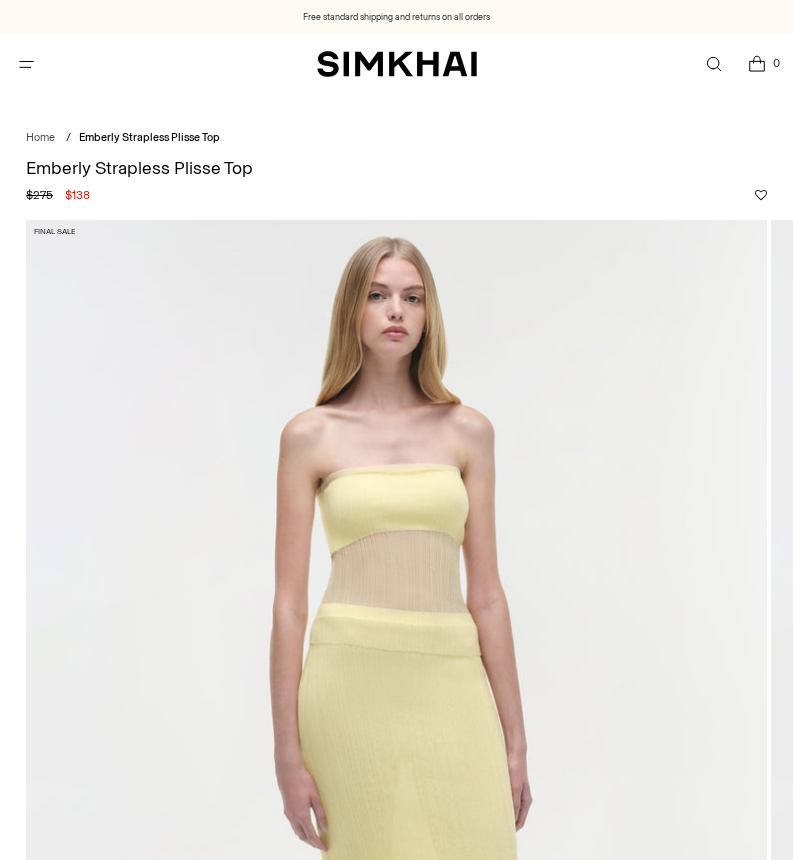 scroll, scrollTop: 840, scrollLeft: 0, axis: vertical 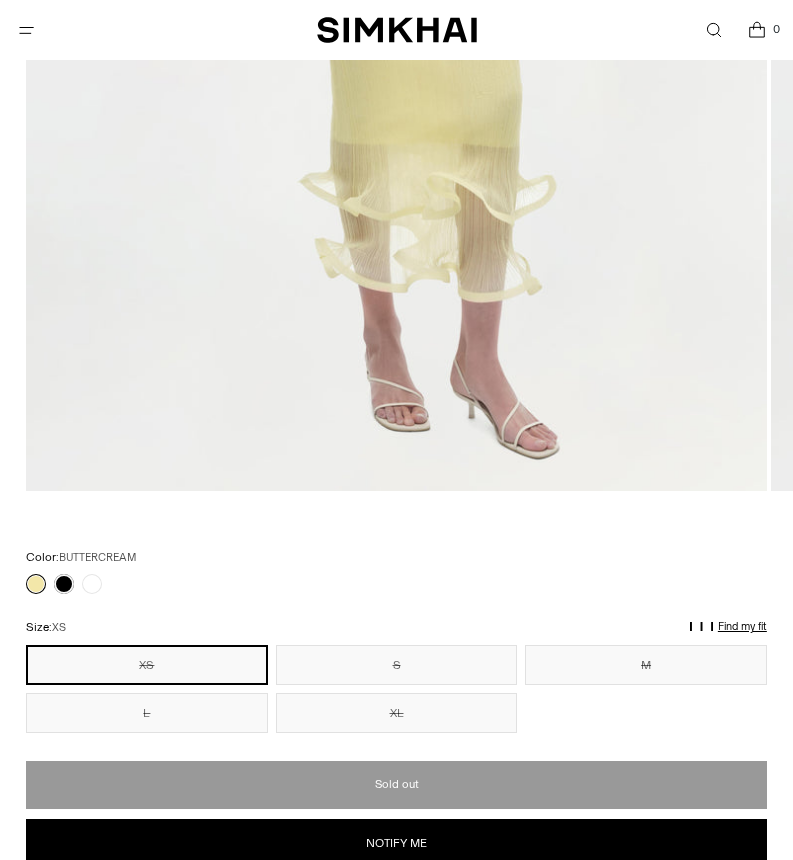 drag, startPoint x: 795, startPoint y: 226, endPoint x: 794, endPoint y: 259, distance: 33.01515 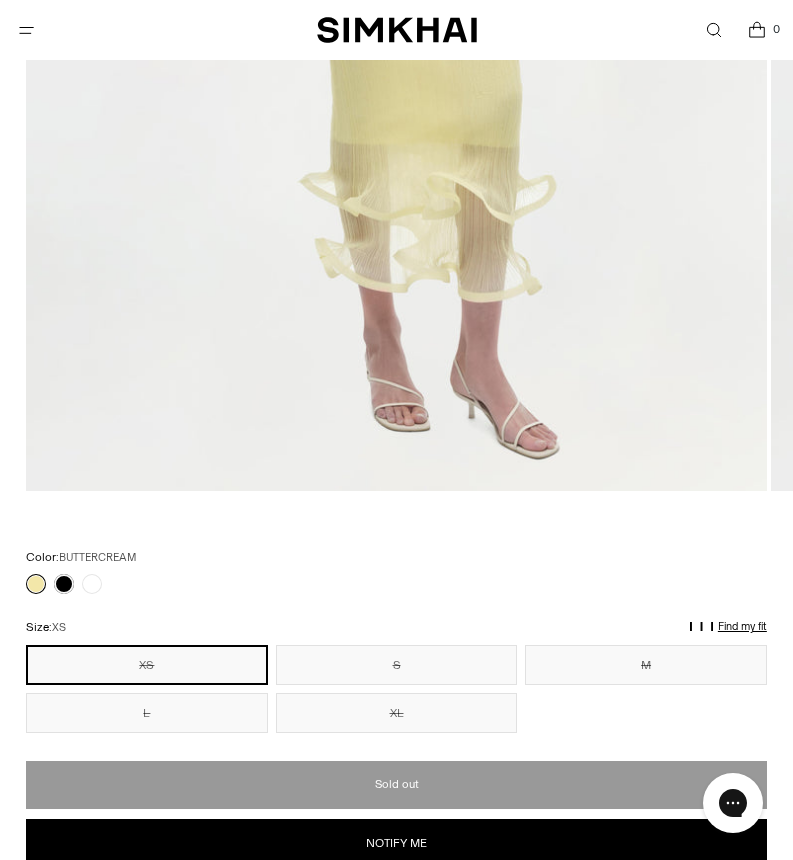 scroll, scrollTop: 0, scrollLeft: 0, axis: both 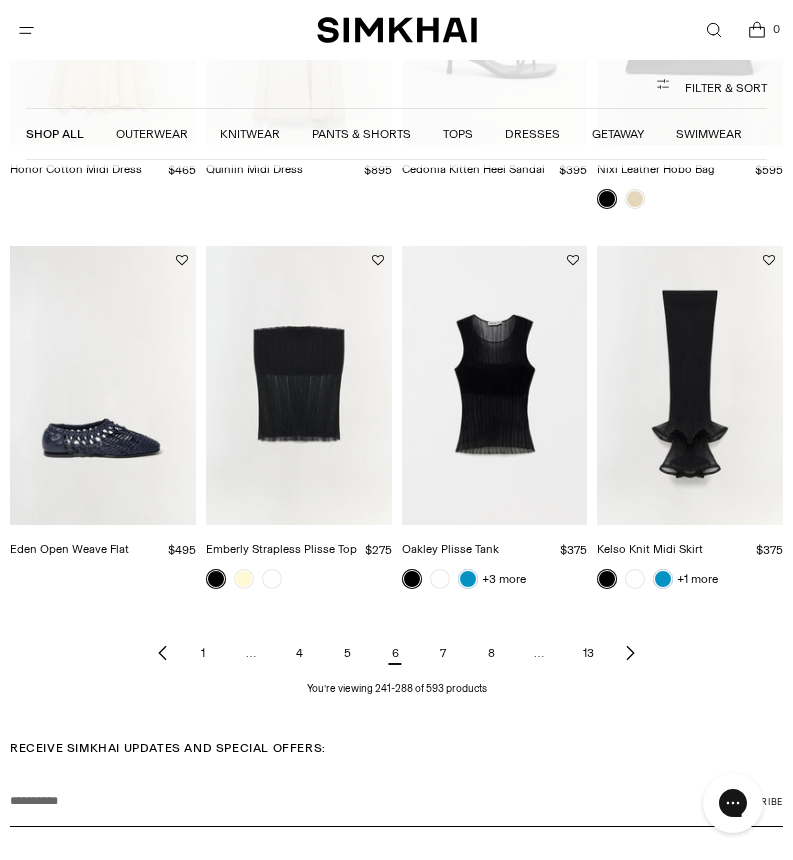 click 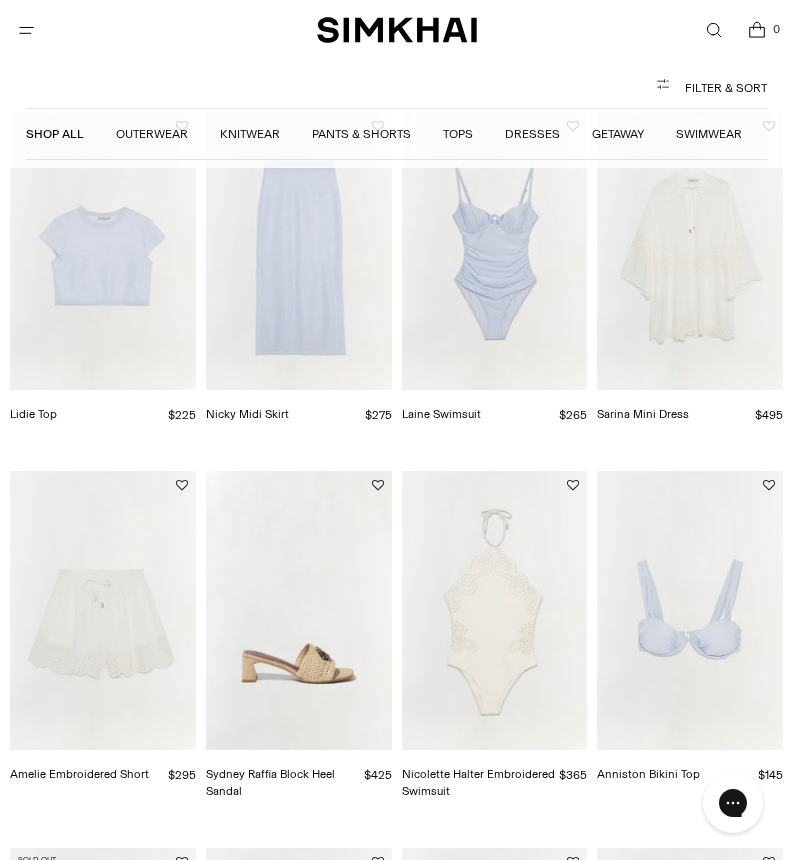 scroll, scrollTop: 0, scrollLeft: 0, axis: both 